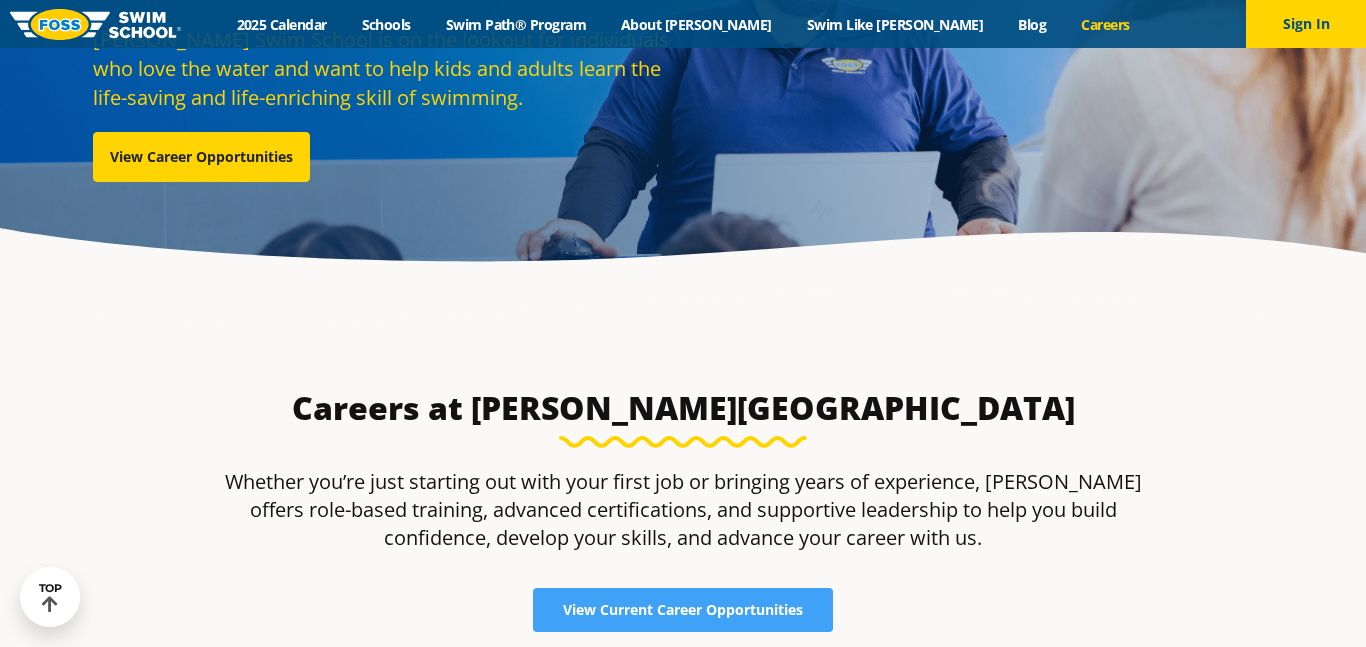 scroll, scrollTop: 176, scrollLeft: 0, axis: vertical 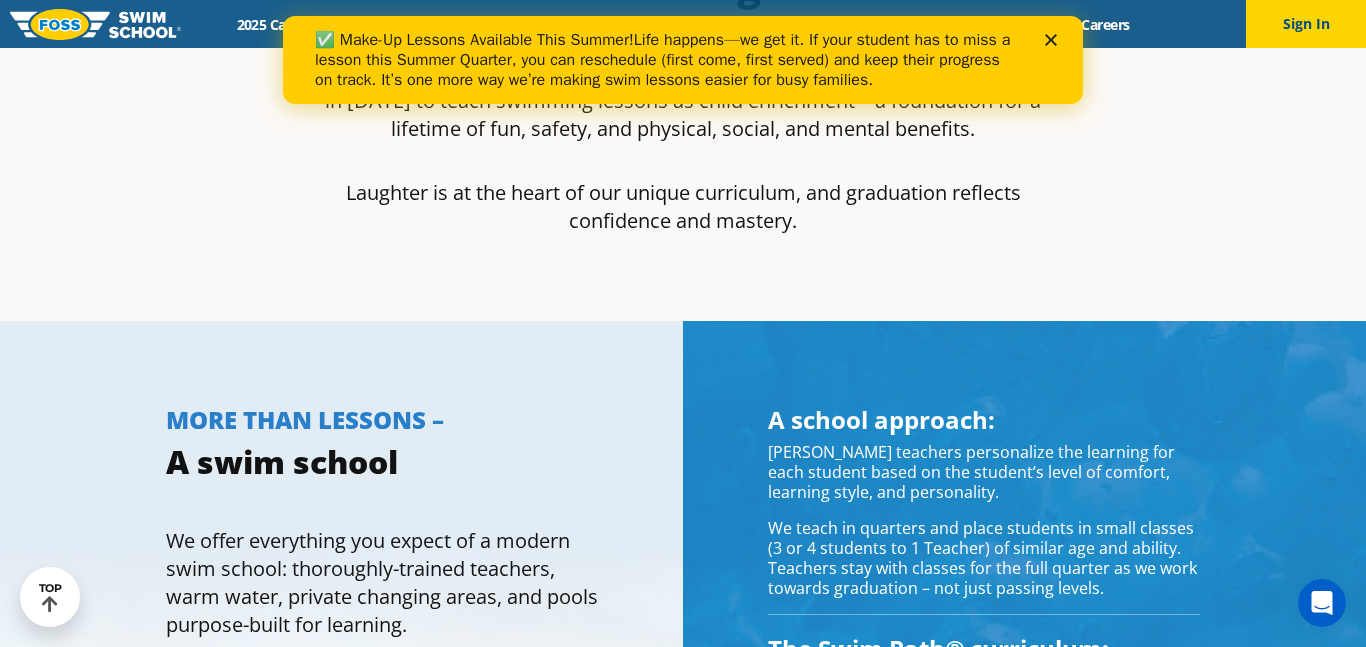 click 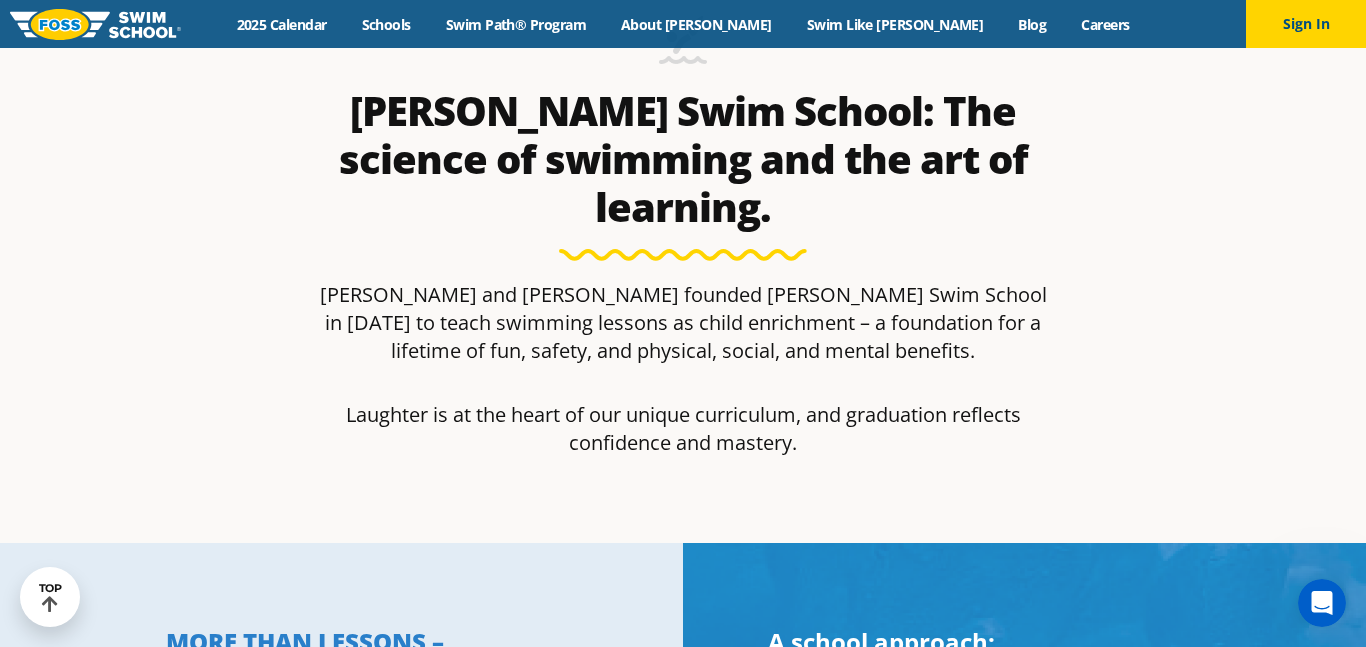 scroll, scrollTop: 0, scrollLeft: 0, axis: both 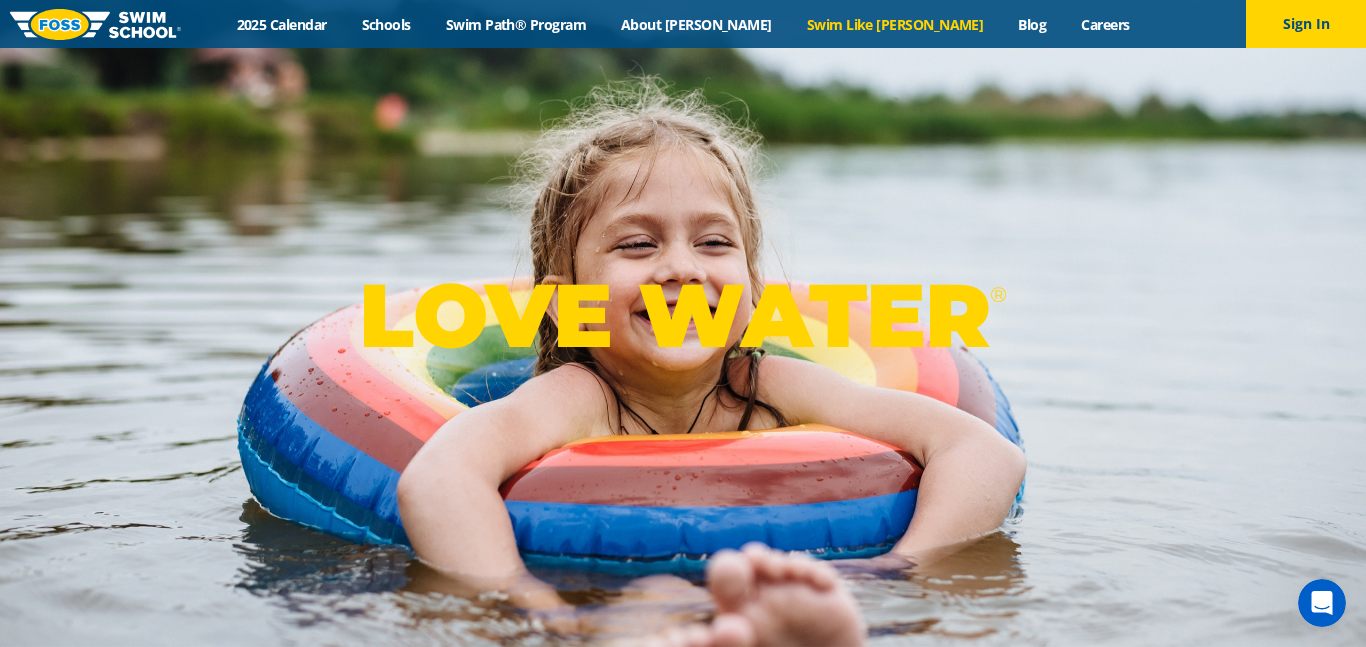 click on "Swim Like [PERSON_NAME]" at bounding box center (895, 24) 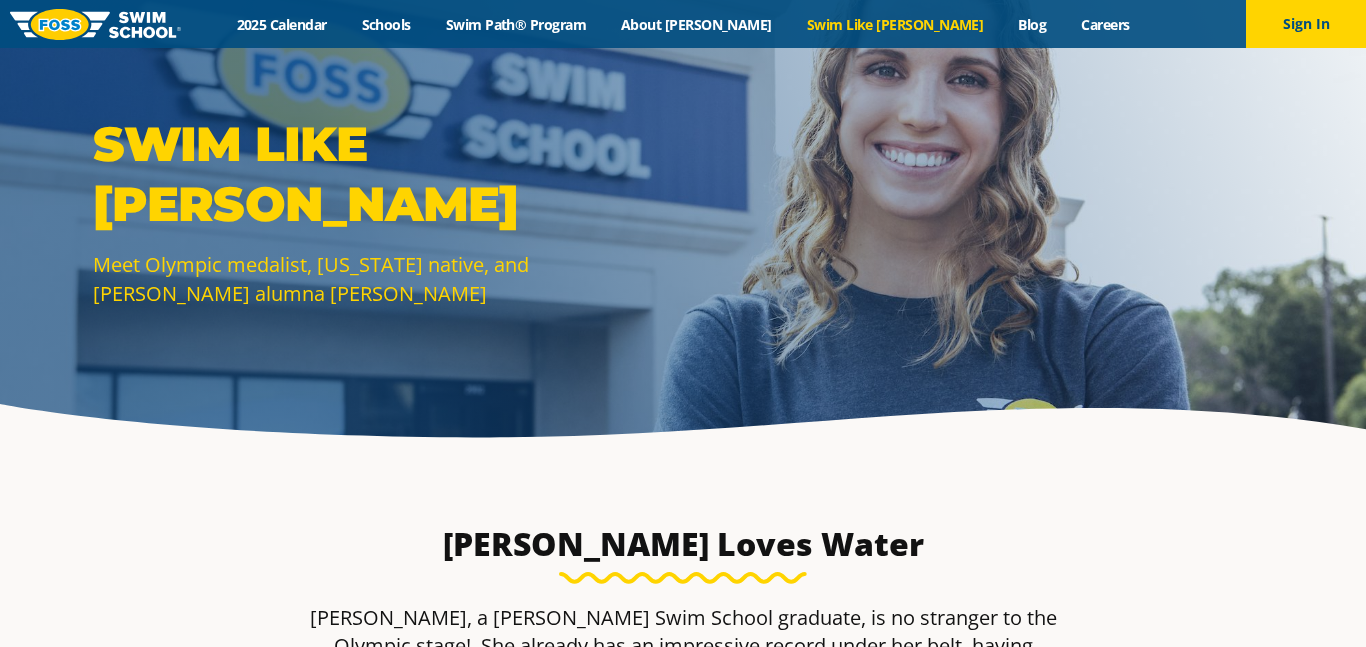 scroll, scrollTop: 10, scrollLeft: 0, axis: vertical 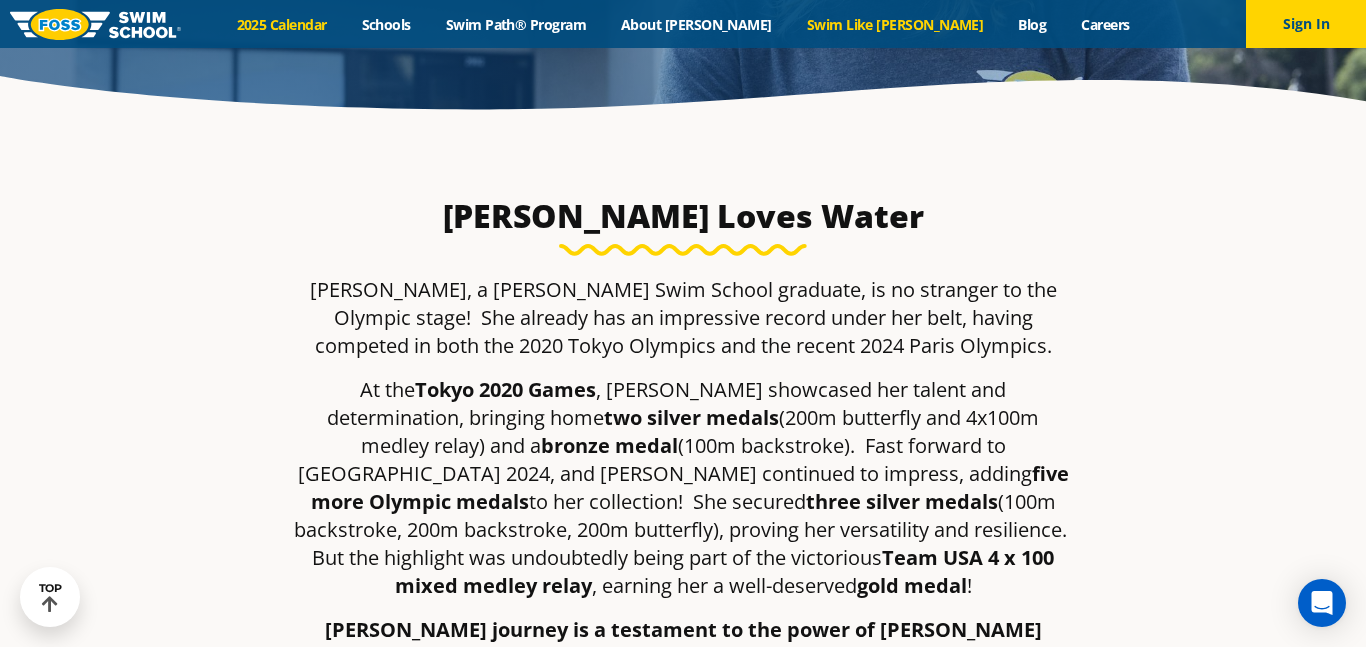 click on "2025 Calendar" at bounding box center (281, 24) 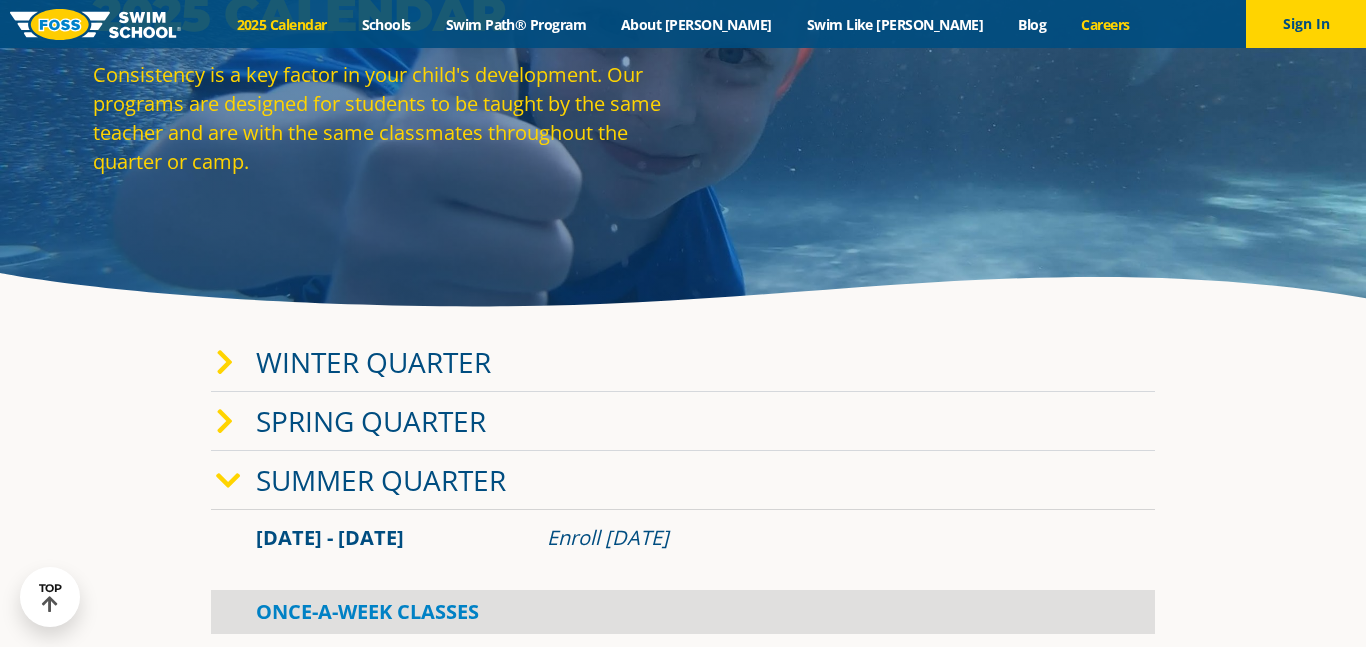 scroll, scrollTop: 0, scrollLeft: 0, axis: both 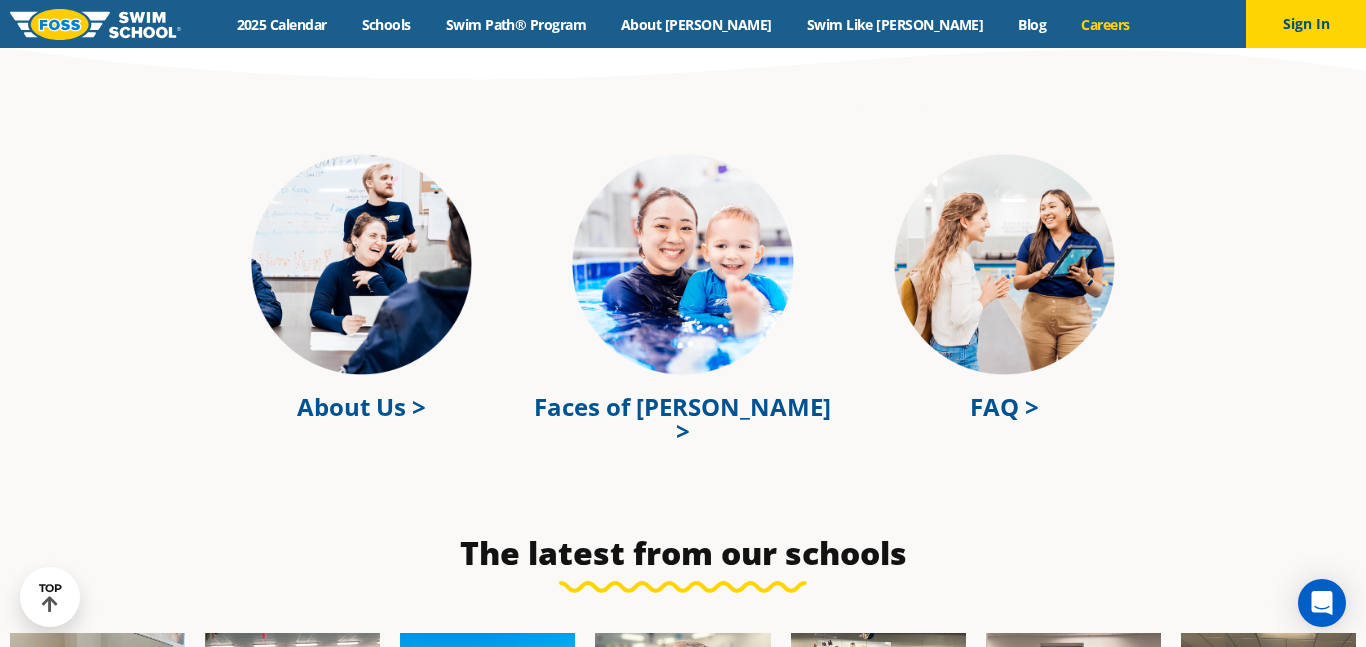 click on "About Us >" at bounding box center (361, 406) 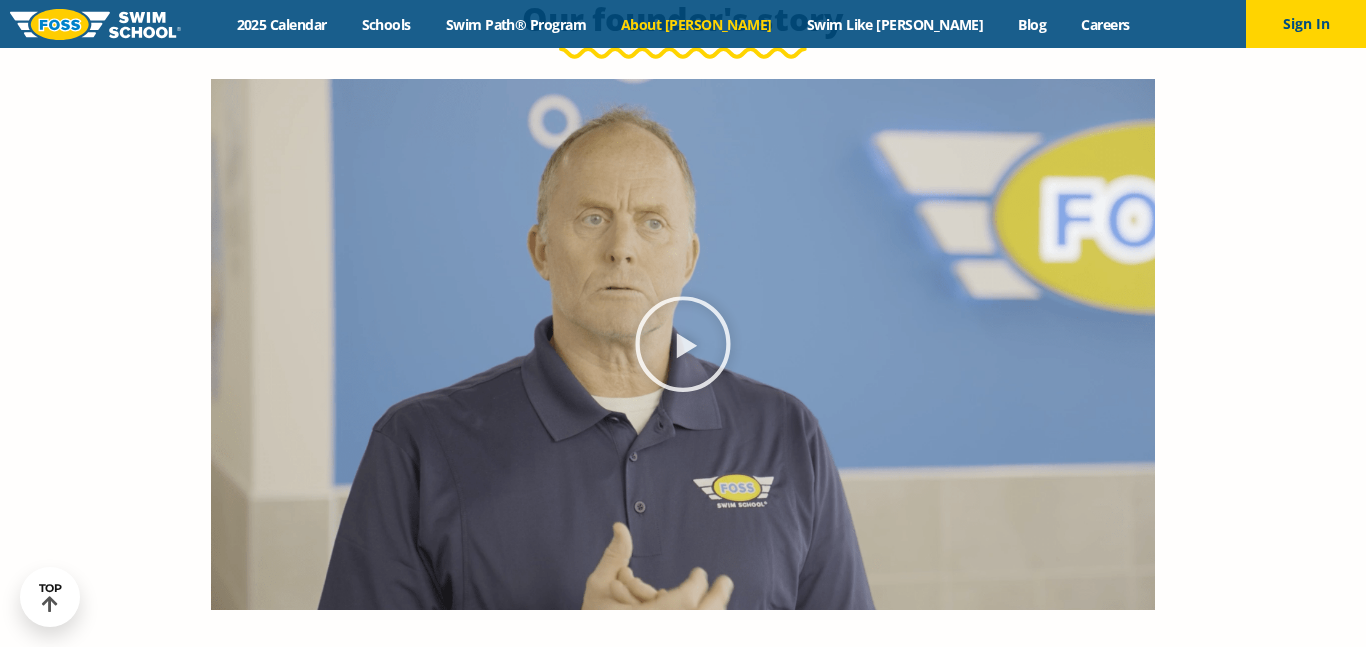 scroll, scrollTop: 0, scrollLeft: 0, axis: both 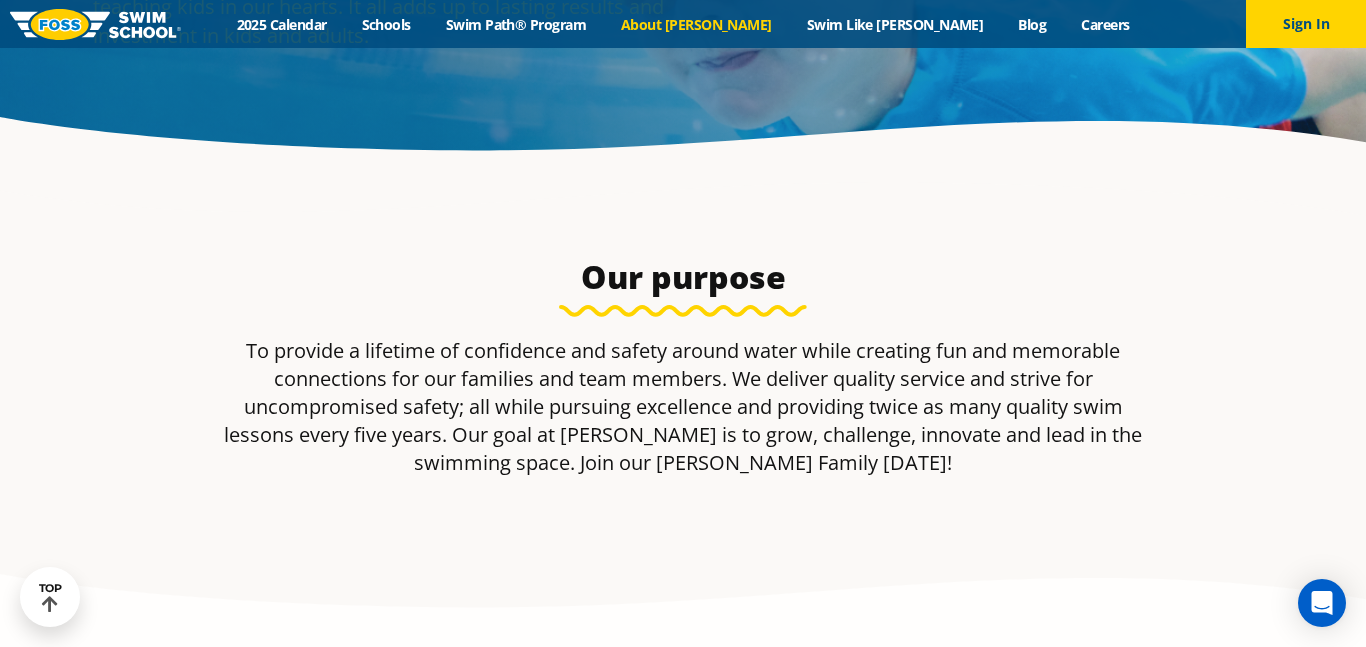 click at bounding box center (95, 24) 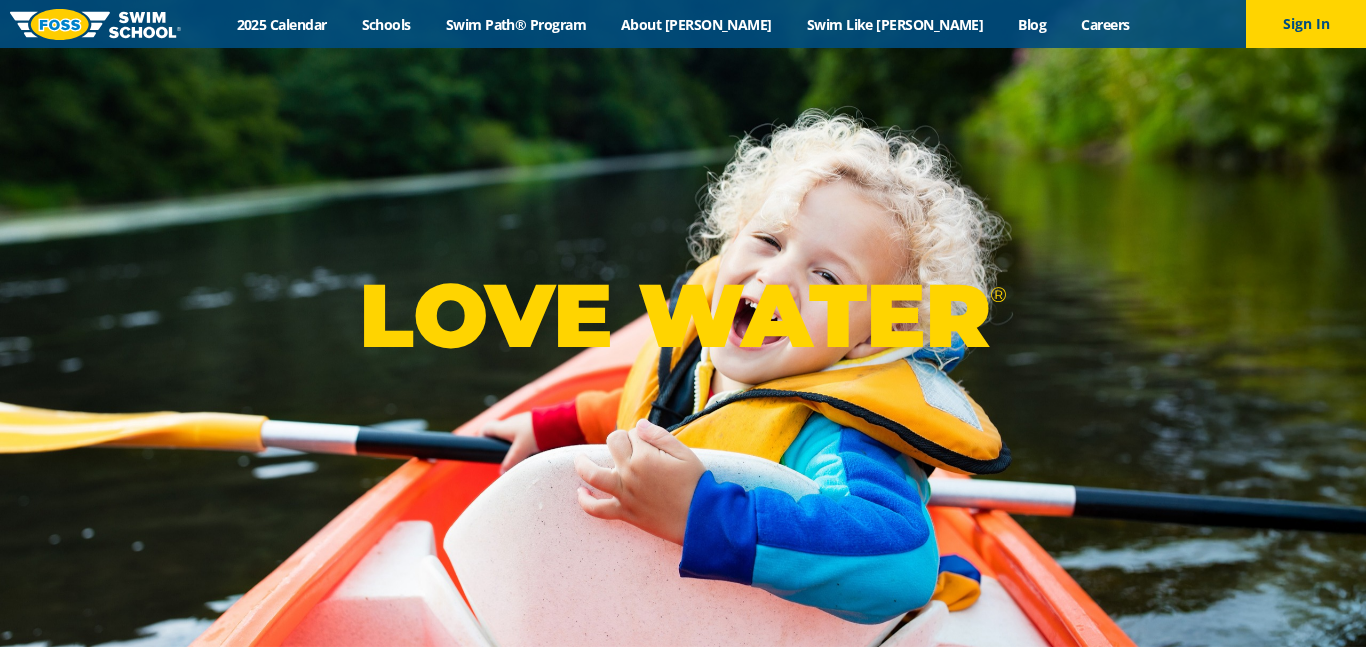 scroll, scrollTop: 375, scrollLeft: 0, axis: vertical 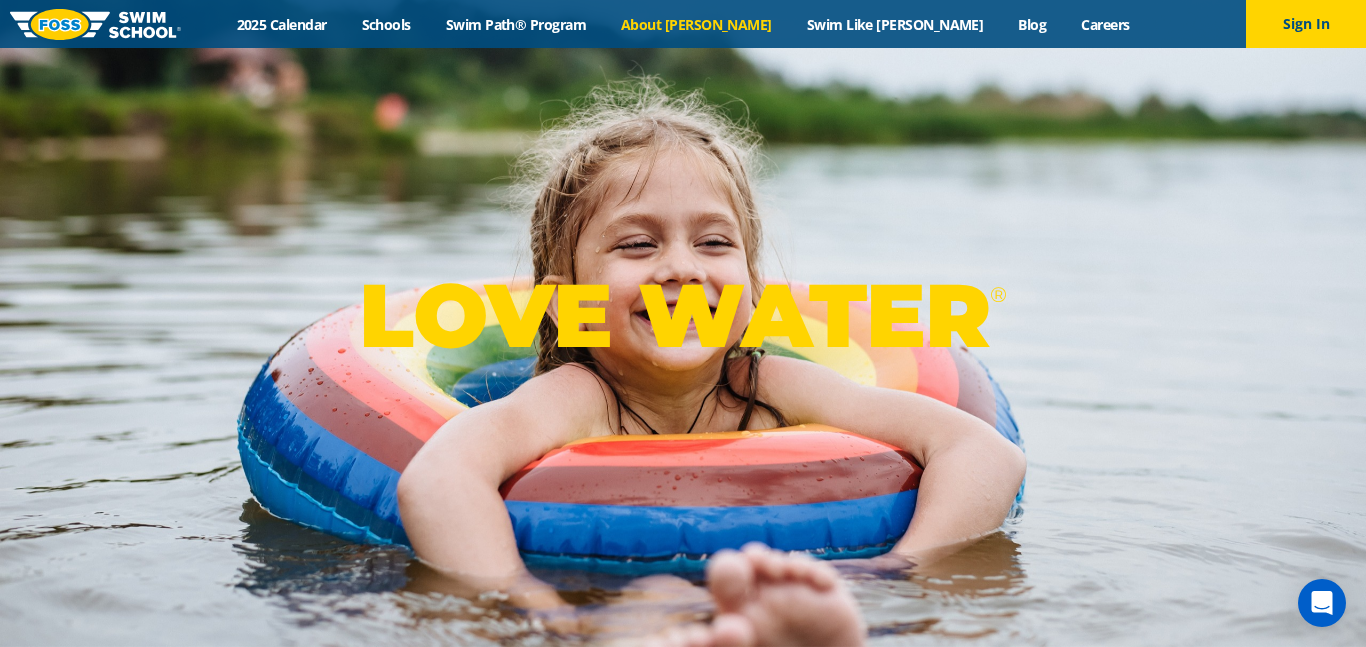 click on "About [PERSON_NAME]" at bounding box center [697, 24] 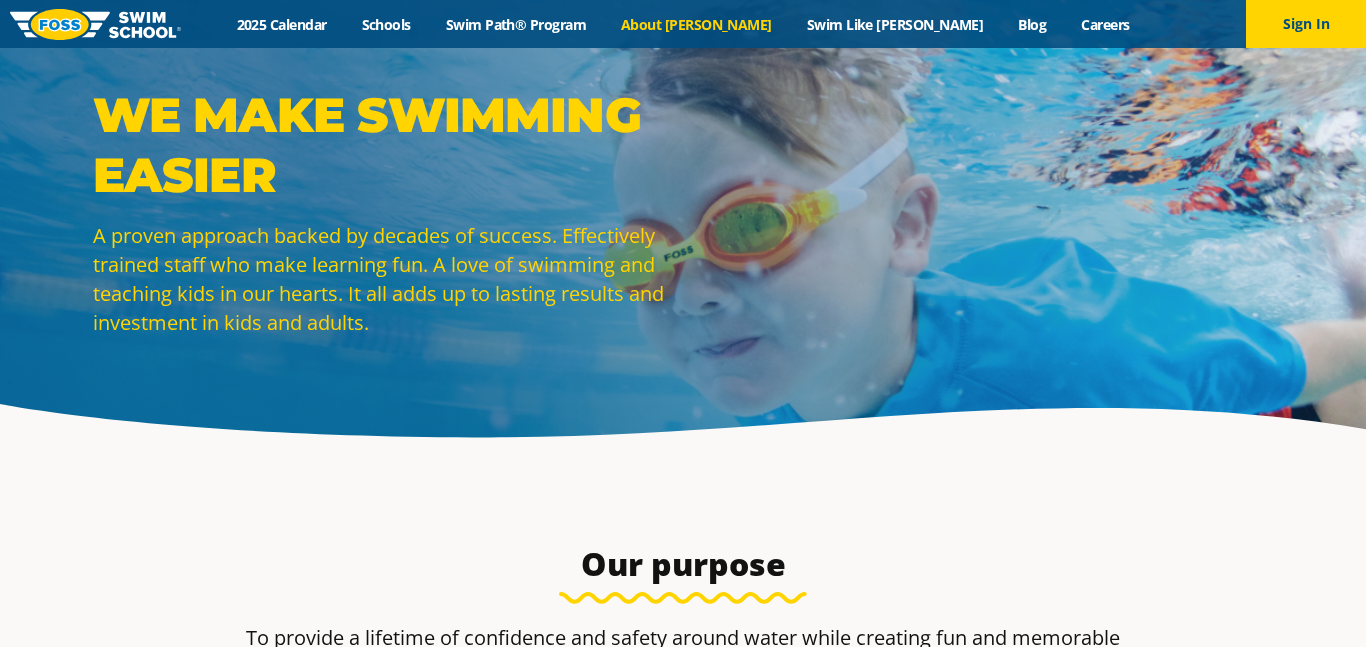 scroll, scrollTop: 0, scrollLeft: 0, axis: both 